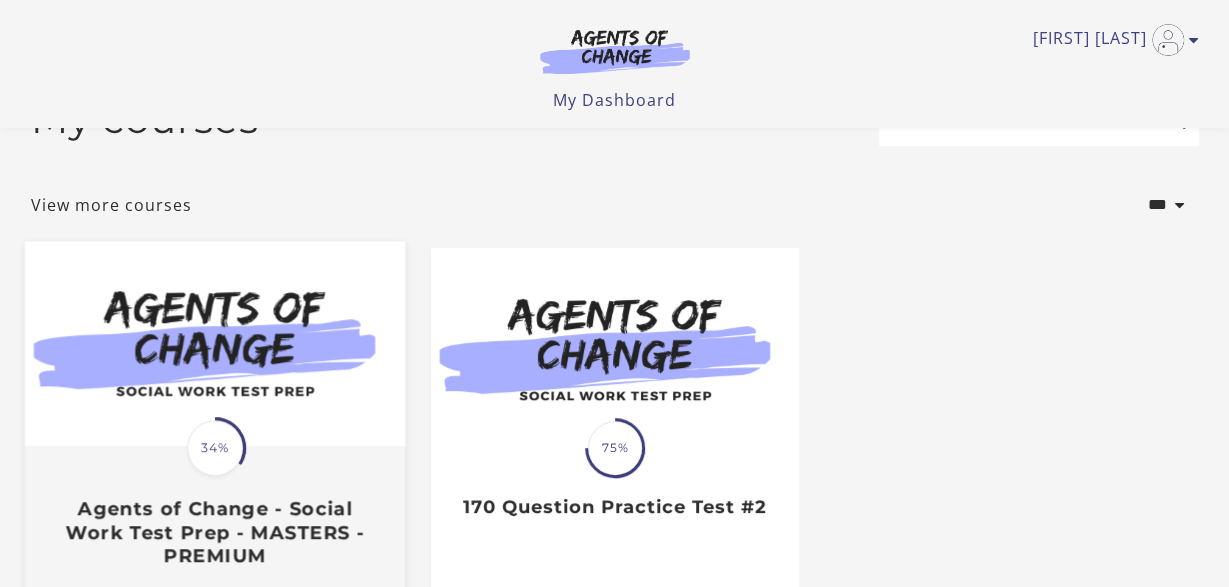 scroll, scrollTop: 104, scrollLeft: 0, axis: vertical 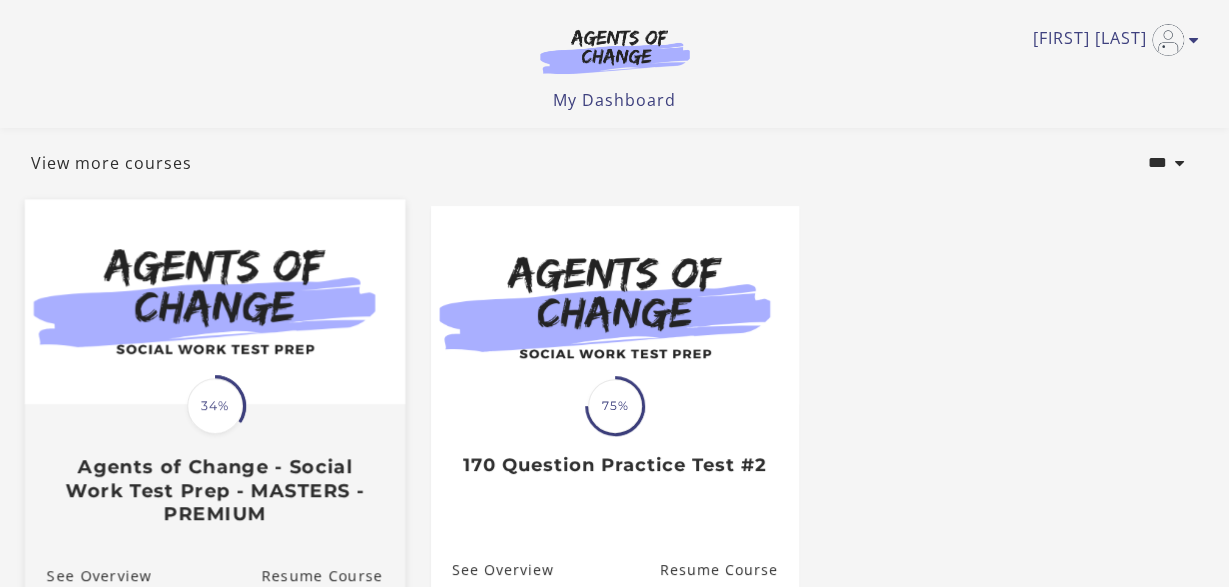 click on "Translation missing: en.liquid.partials.dashboard_course_card.progress_description: 34%
34%
Agents of Change - Social Work Test Prep - MASTERS - PREMIUM" at bounding box center (214, 465) 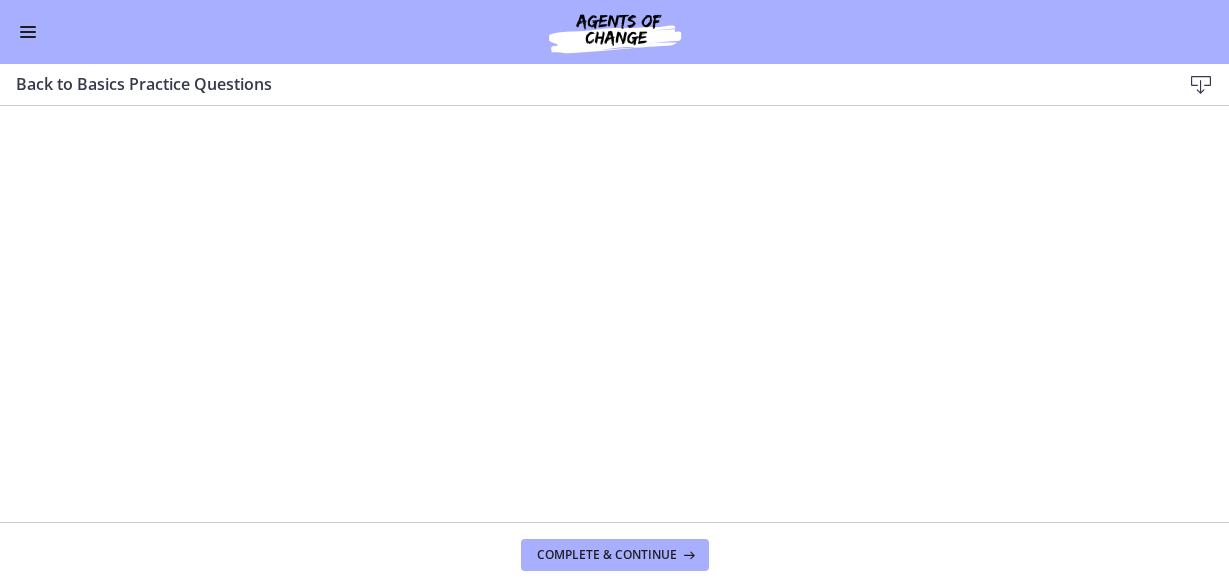 scroll, scrollTop: 0, scrollLeft: 0, axis: both 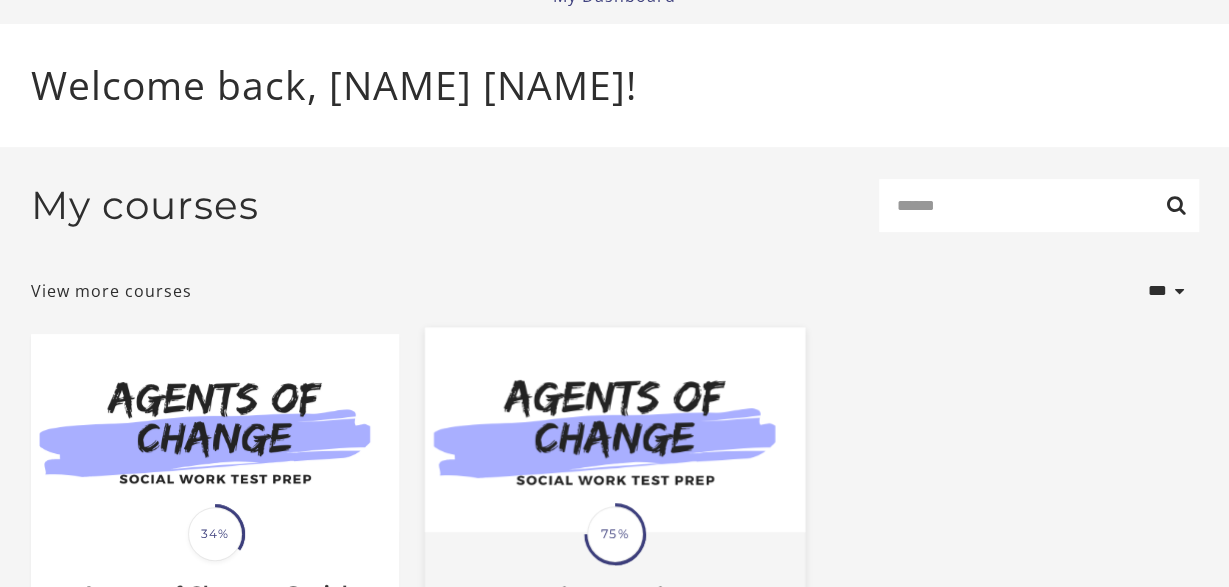 click at bounding box center [614, 429] 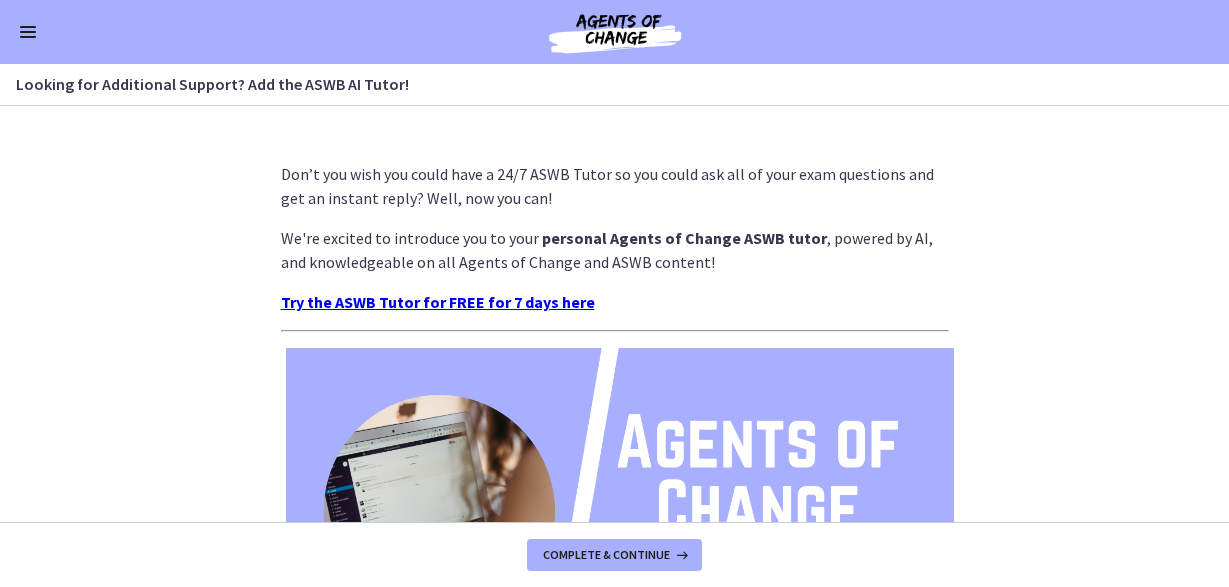 scroll, scrollTop: 0, scrollLeft: 0, axis: both 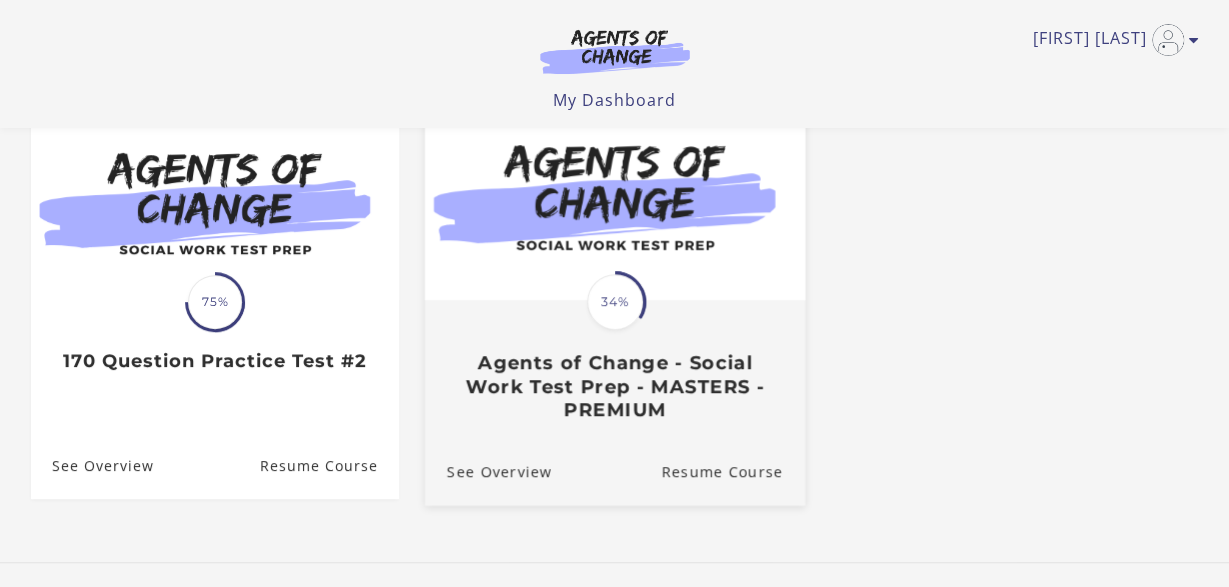 click on "Agents of Change - Social Work Test Prep - MASTERS - PREMIUM" at bounding box center (614, 386) 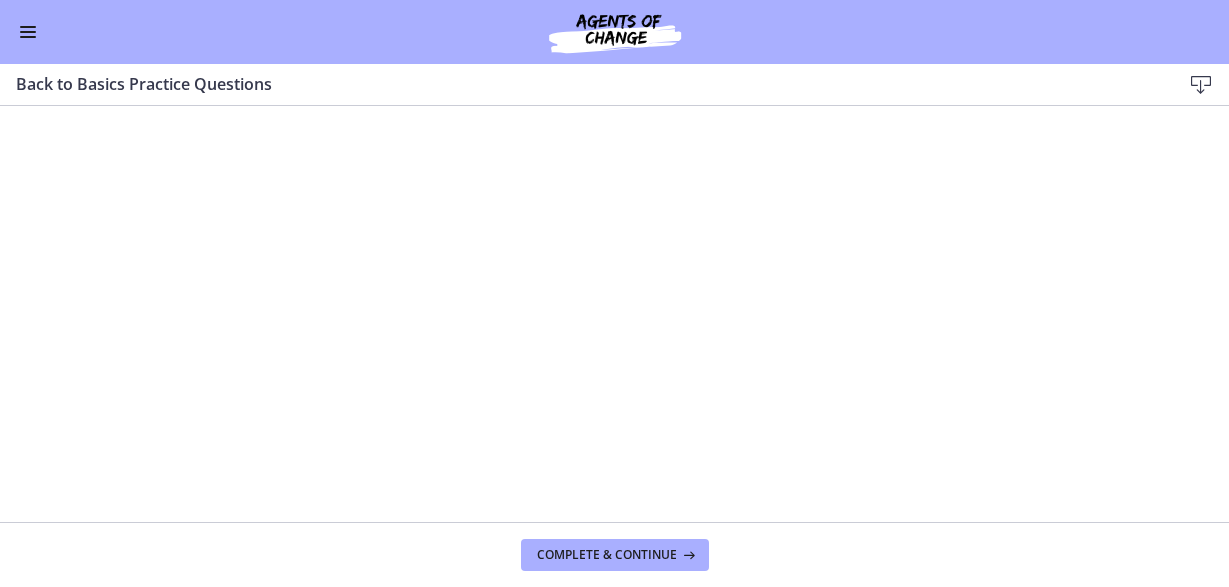 scroll, scrollTop: 0, scrollLeft: 0, axis: both 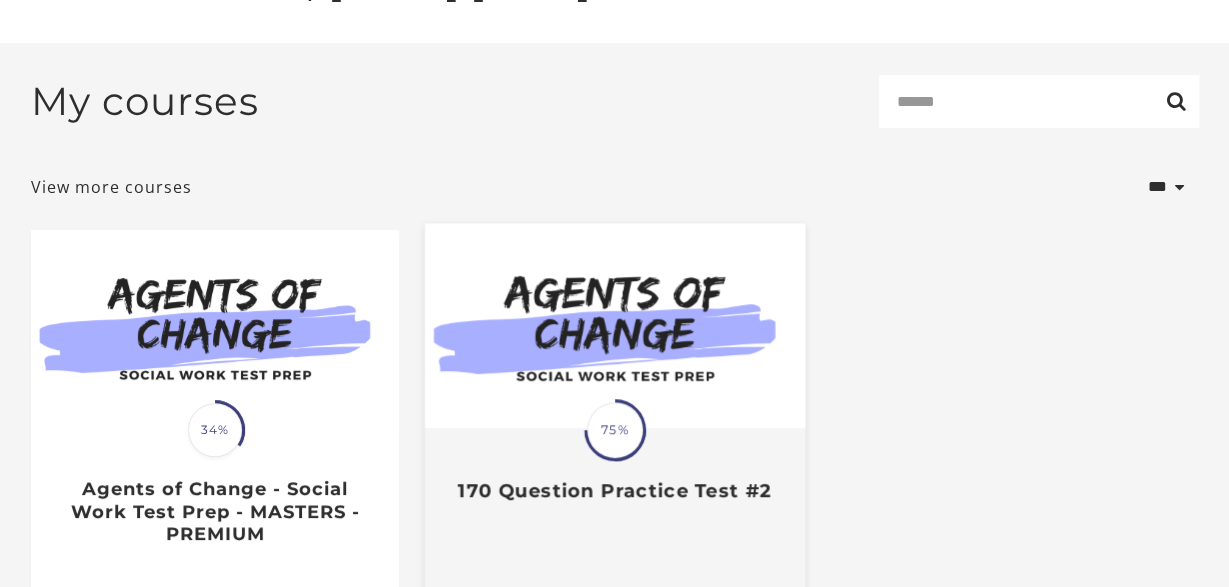 click at bounding box center (614, 325) 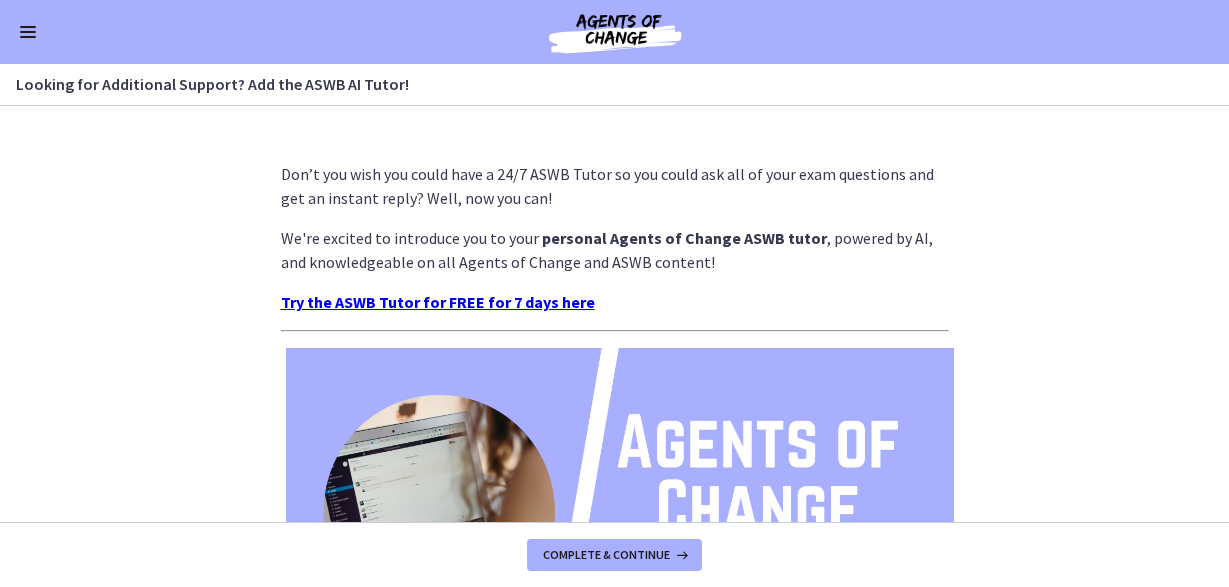 scroll, scrollTop: 0, scrollLeft: 0, axis: both 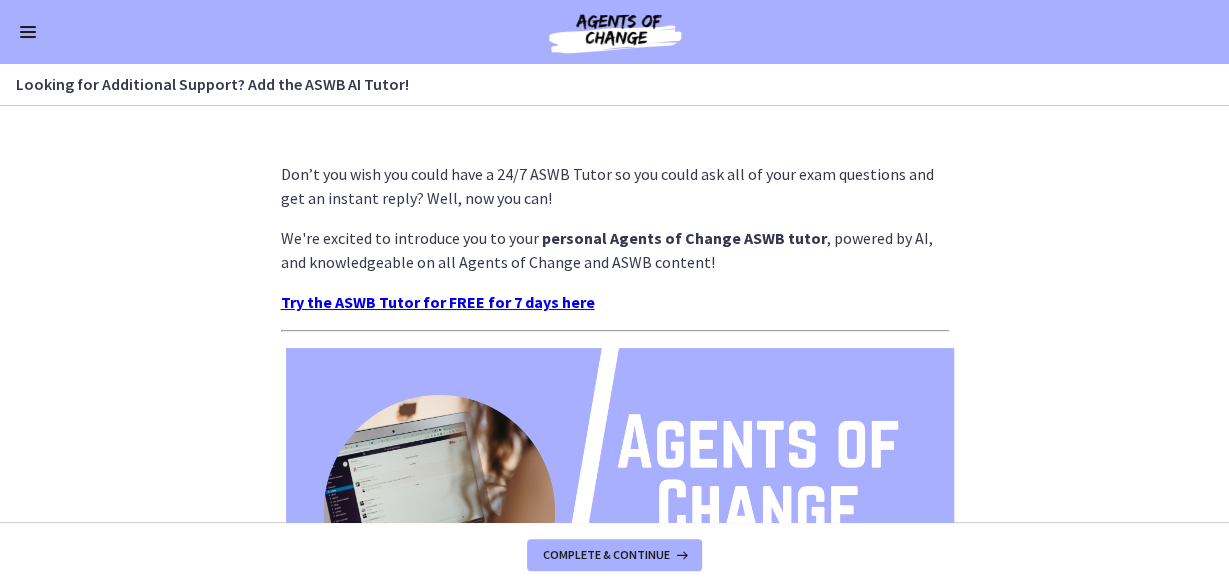 click at bounding box center (28, 32) 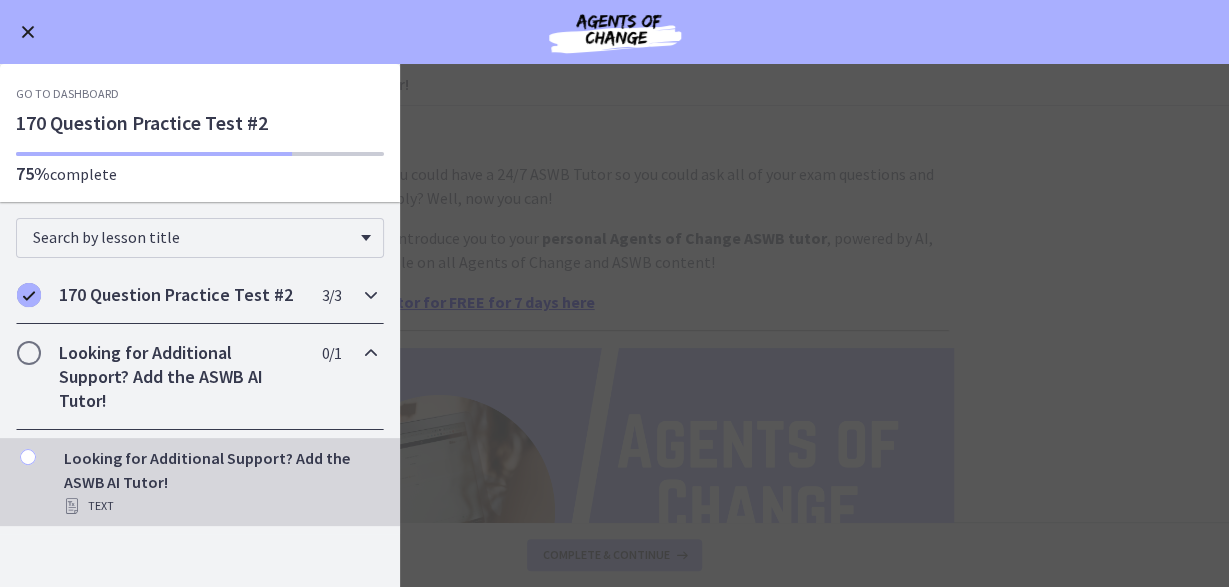 click on "170 Question Practice Test #2" at bounding box center [181, 295] 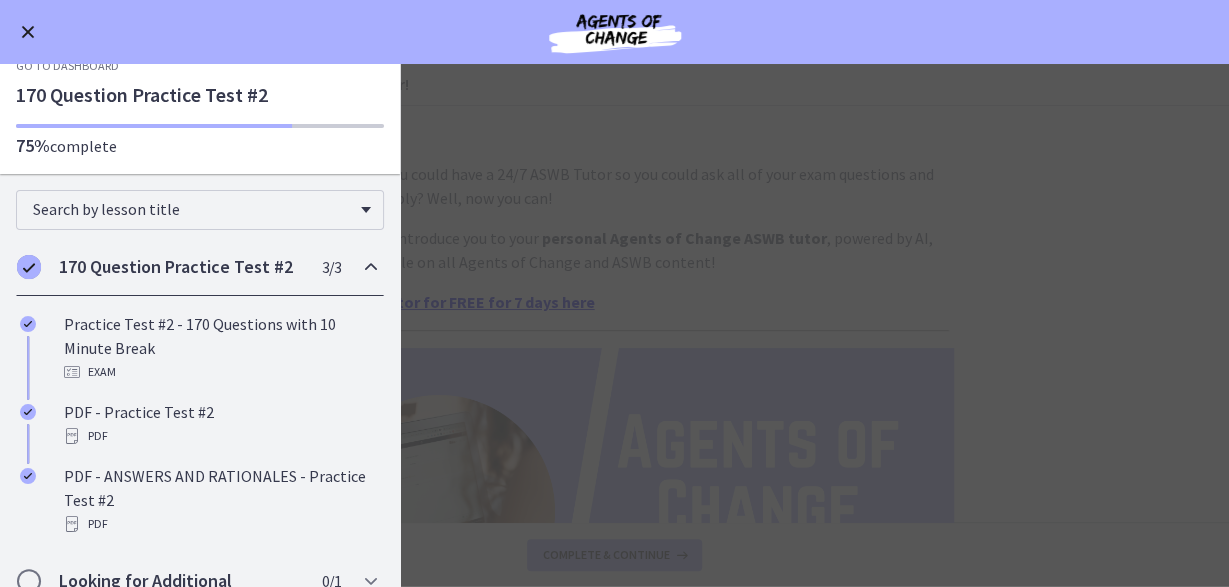 scroll, scrollTop: 0, scrollLeft: 0, axis: both 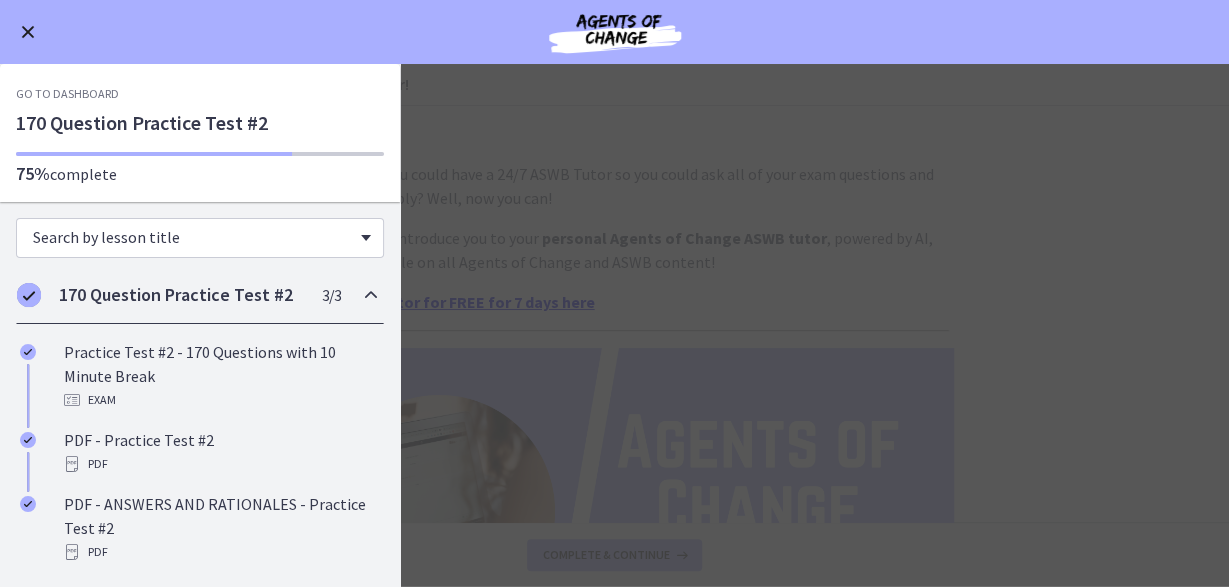 click on "Search by lesson title" at bounding box center (200, 238) 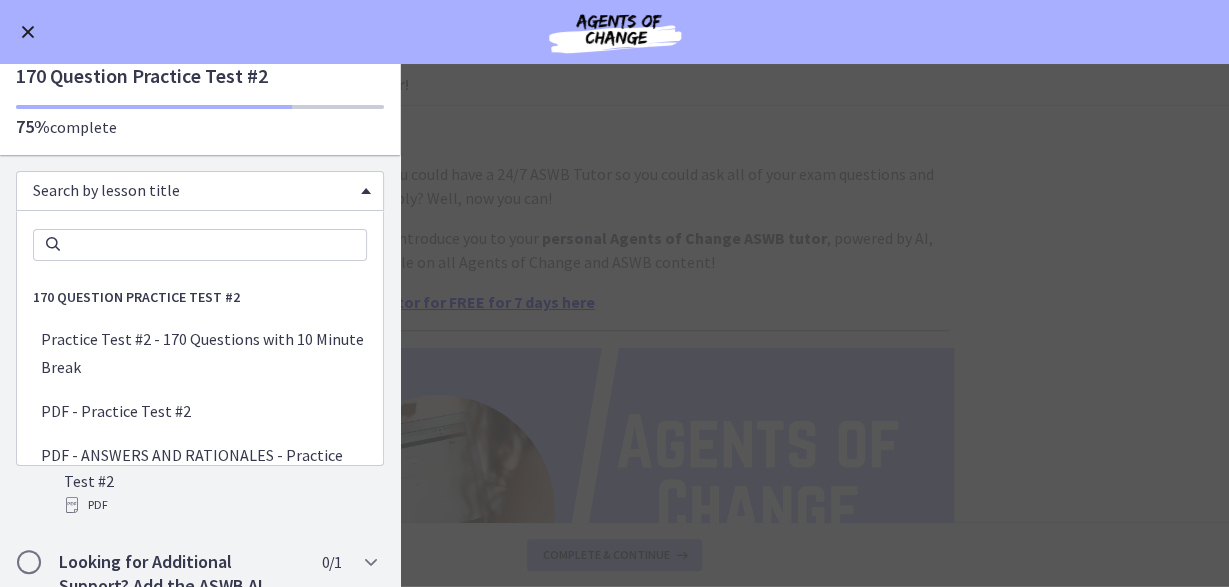 scroll, scrollTop: 98, scrollLeft: 0, axis: vertical 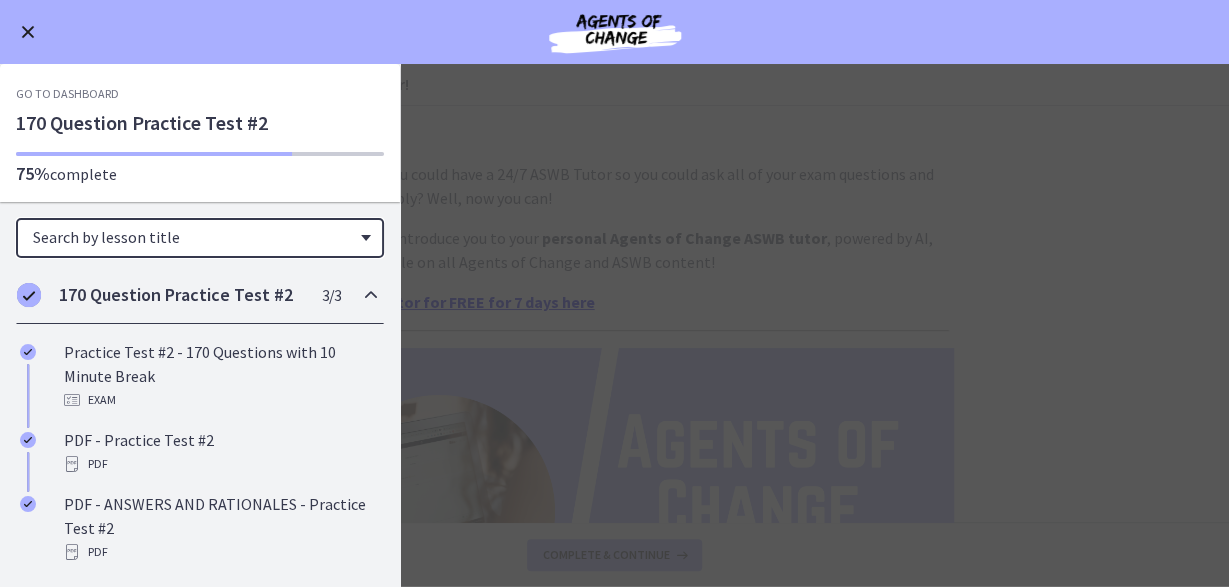click at bounding box center [366, 238] 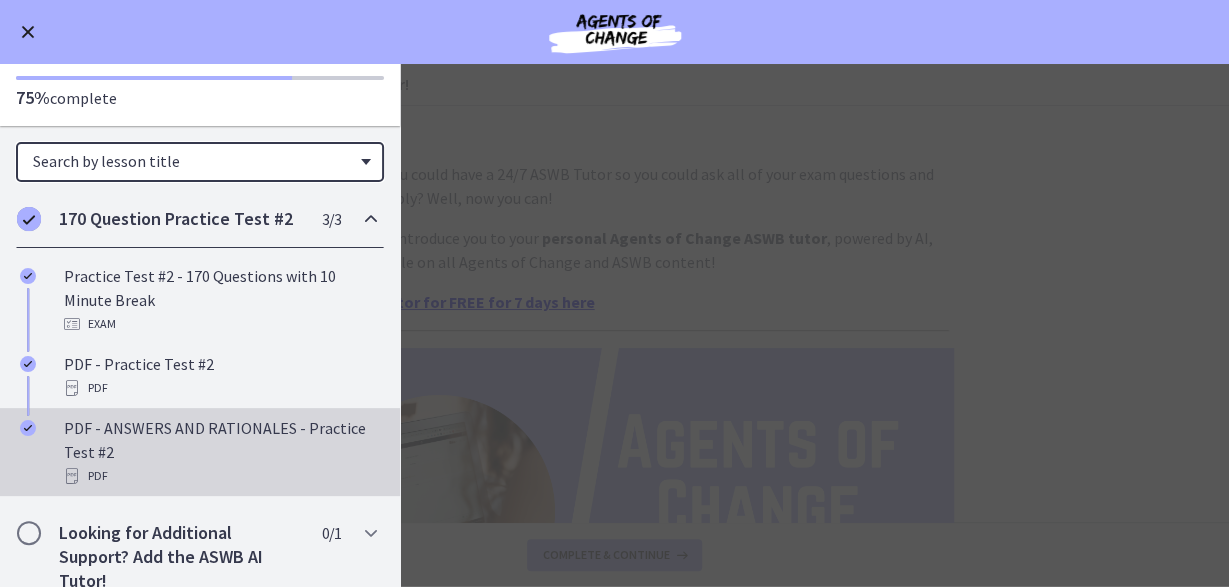 scroll, scrollTop: 98, scrollLeft: 0, axis: vertical 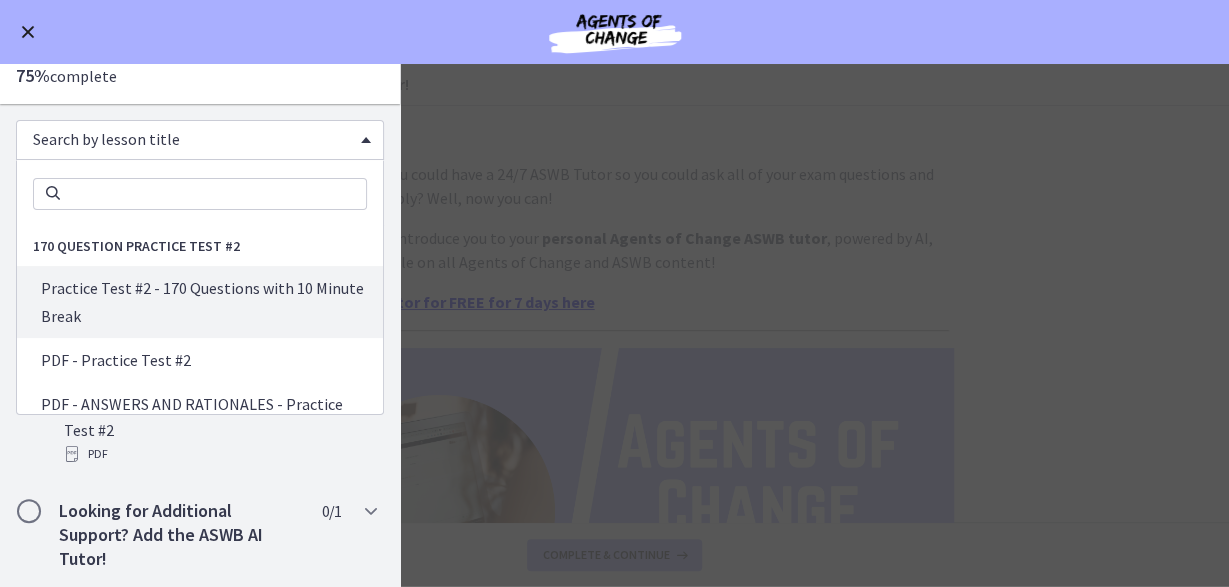 click at bounding box center (366, 140) 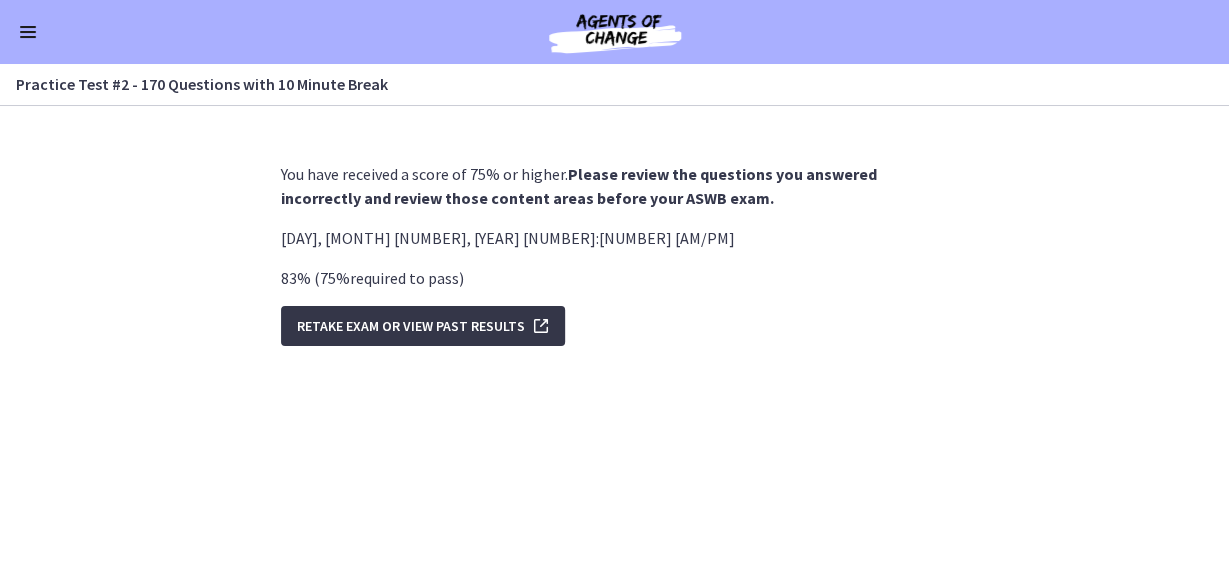 click on "Retake Exam OR View Past Results" at bounding box center [411, 326] 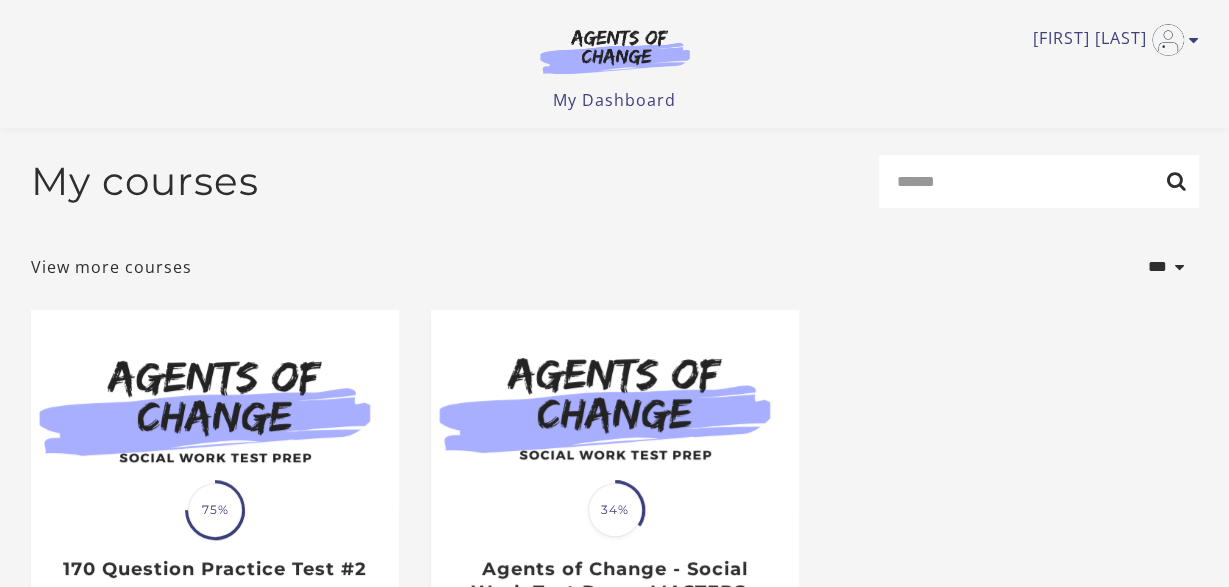 scroll, scrollTop: 104, scrollLeft: 0, axis: vertical 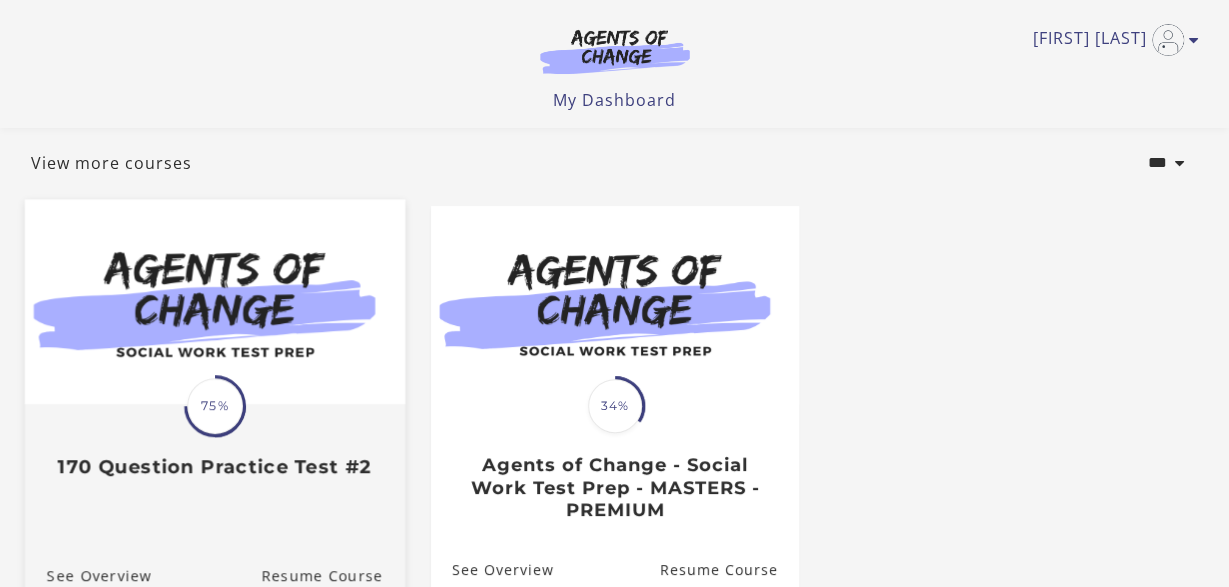 click on "75%" at bounding box center [215, 406] 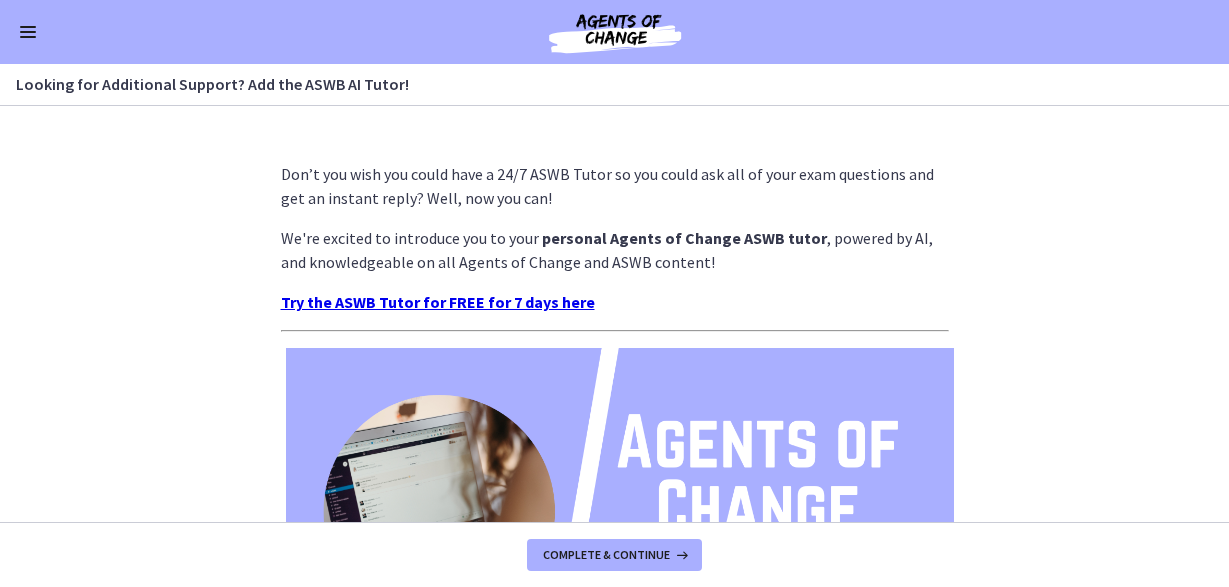 scroll, scrollTop: 0, scrollLeft: 0, axis: both 